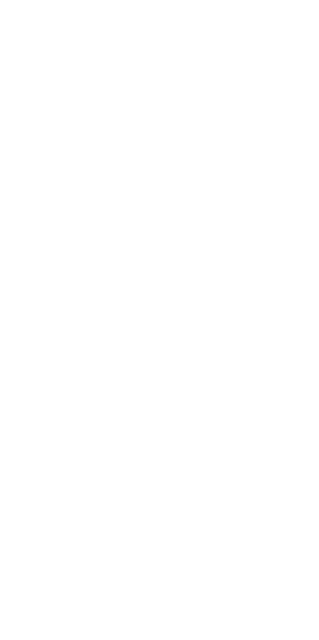 scroll, scrollTop: 0, scrollLeft: 0, axis: both 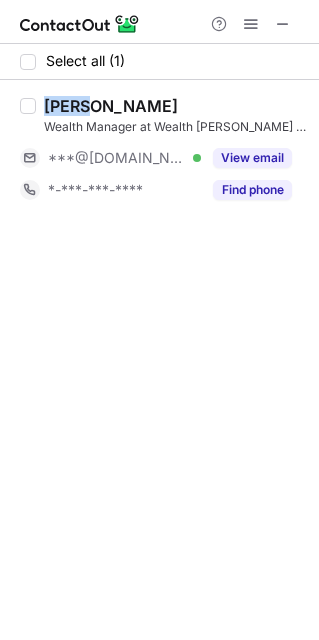 drag, startPoint x: 88, startPoint y: 101, endPoint x: 49, endPoint y: 97, distance: 39.20459 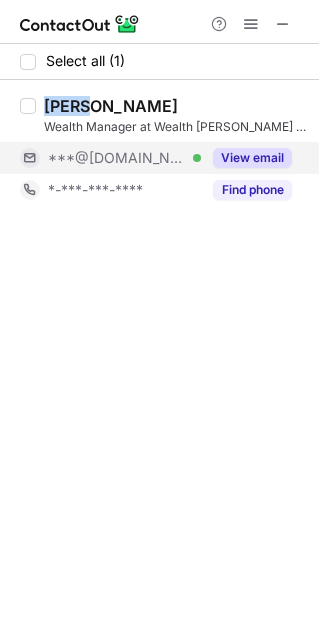 click on "View email" at bounding box center (252, 158) 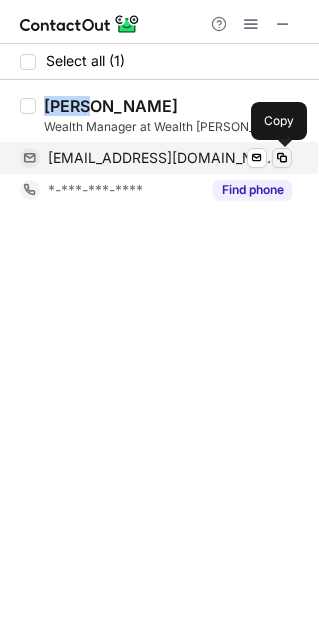 click at bounding box center (282, 158) 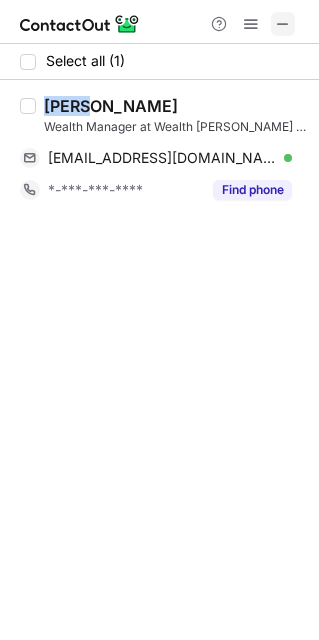 click at bounding box center [283, 24] 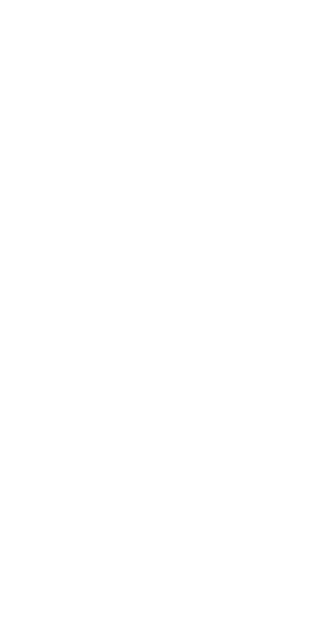 scroll, scrollTop: 0, scrollLeft: 0, axis: both 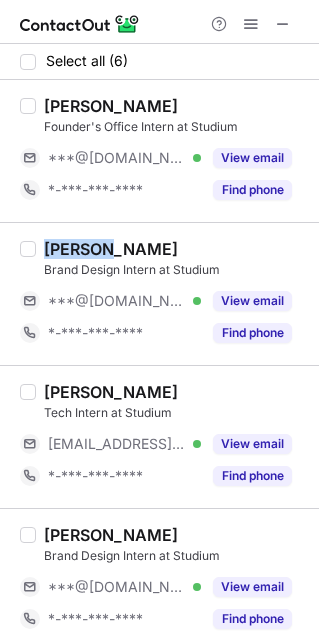 drag, startPoint x: 111, startPoint y: 244, endPoint x: 48, endPoint y: 244, distance: 63 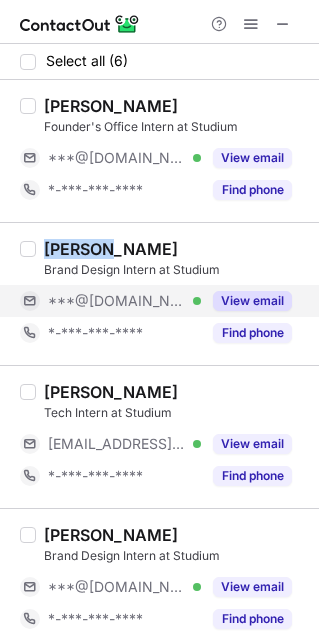 click on "View email" at bounding box center [252, 301] 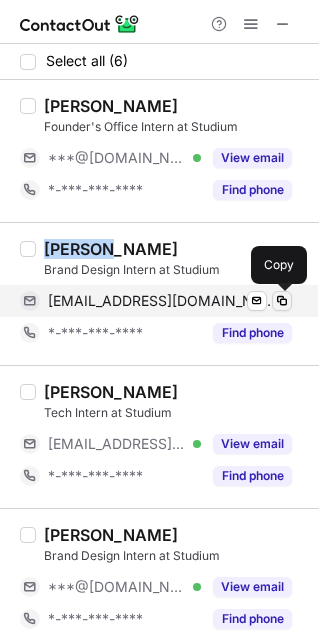 click at bounding box center [282, 301] 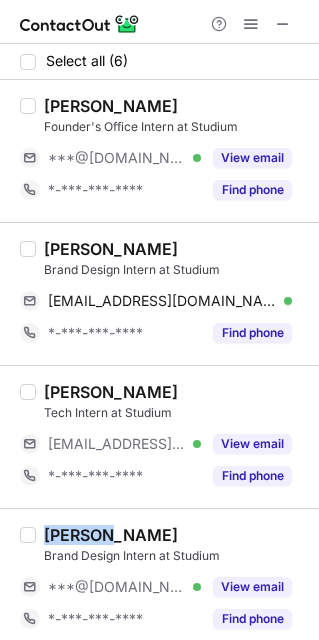 drag, startPoint x: 88, startPoint y: 534, endPoint x: 48, endPoint y: 535, distance: 40.012497 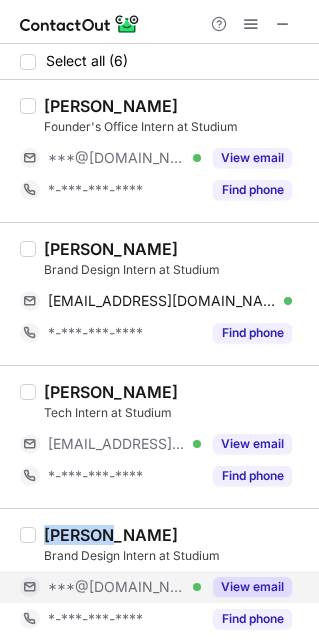 click on "View email" at bounding box center (252, 587) 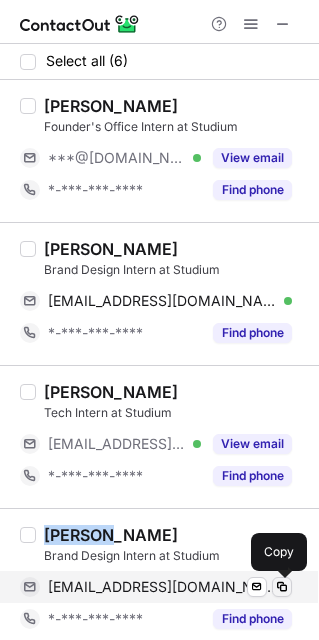 click at bounding box center (282, 587) 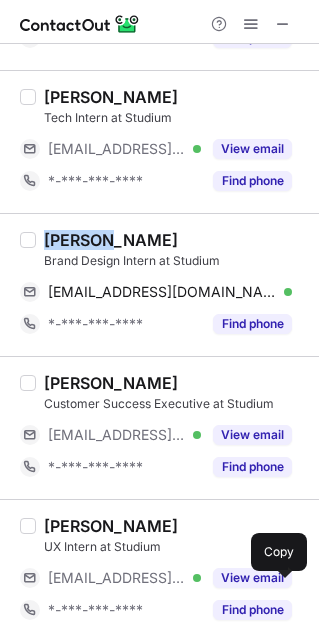 scroll, scrollTop: 298, scrollLeft: 0, axis: vertical 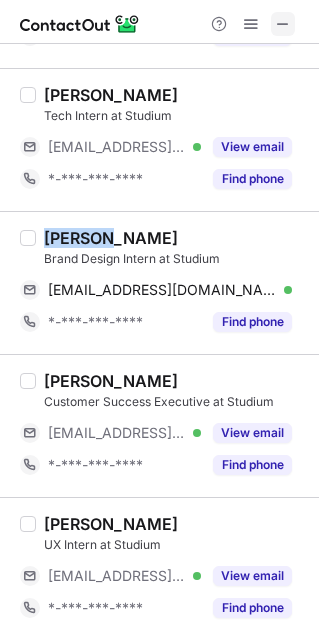 click at bounding box center [283, 24] 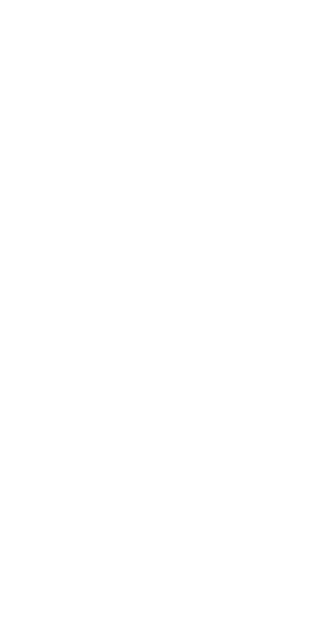 scroll, scrollTop: 0, scrollLeft: 0, axis: both 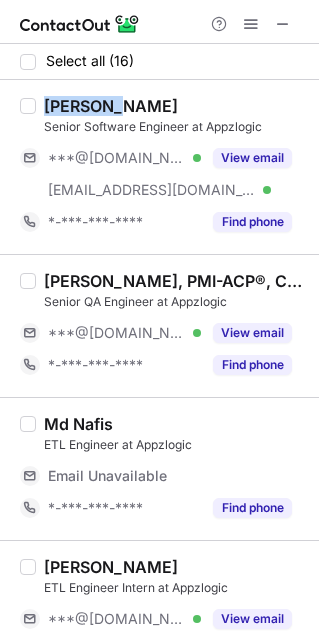 drag, startPoint x: 109, startPoint y: 102, endPoint x: 48, endPoint y: 102, distance: 61 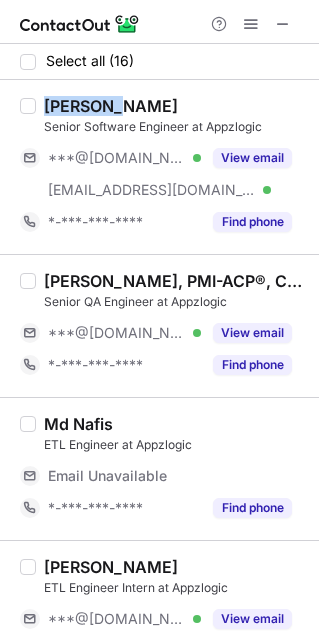 copy on "Gayathri" 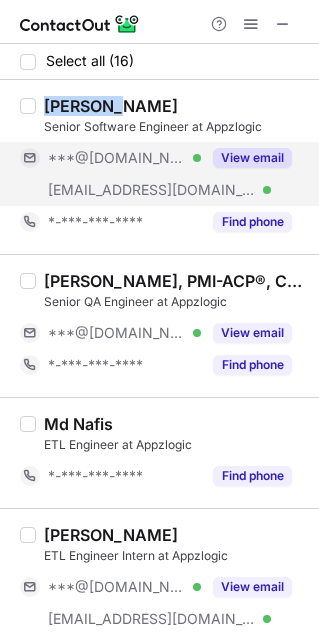 click on "View email" at bounding box center [252, 158] 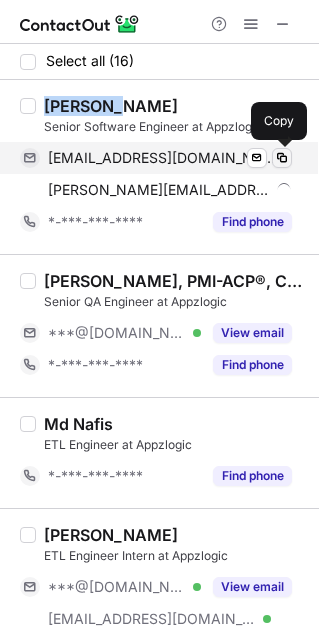 click at bounding box center (282, 158) 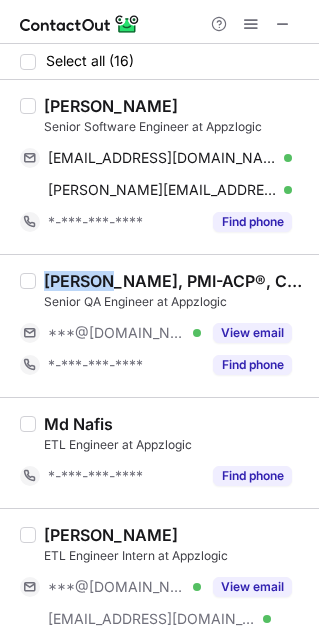 drag, startPoint x: 108, startPoint y: 276, endPoint x: 42, endPoint y: 282, distance: 66.27216 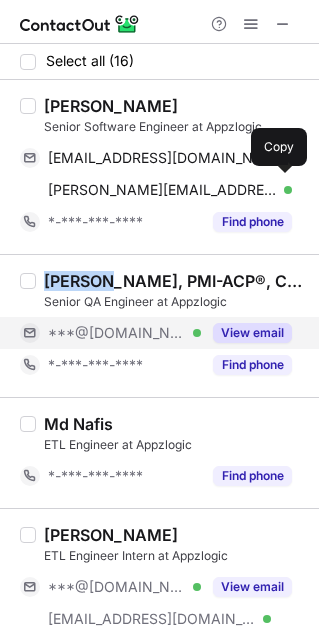 click on "View email" at bounding box center (252, 333) 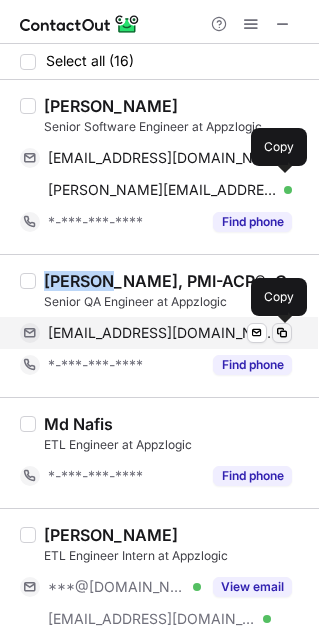 click at bounding box center (282, 333) 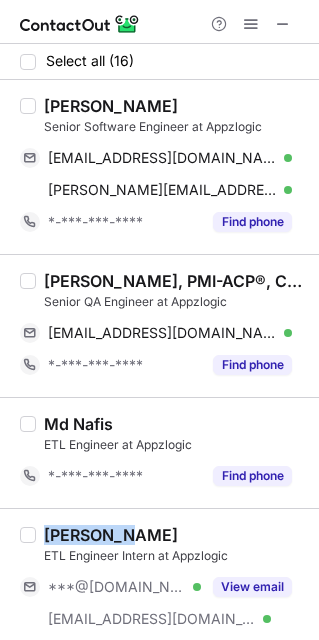 drag, startPoint x: 123, startPoint y: 536, endPoint x: 46, endPoint y: 538, distance: 77.02597 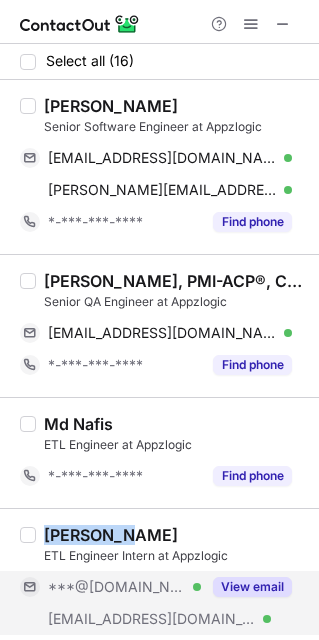 click on "View email" at bounding box center [252, 587] 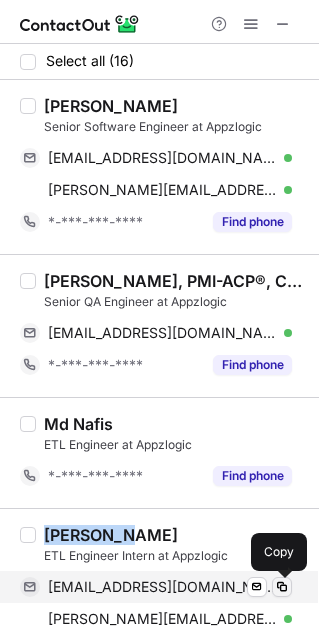 click at bounding box center (282, 587) 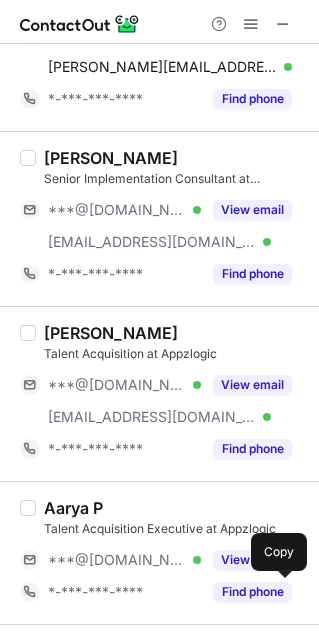 scroll, scrollTop: 546, scrollLeft: 0, axis: vertical 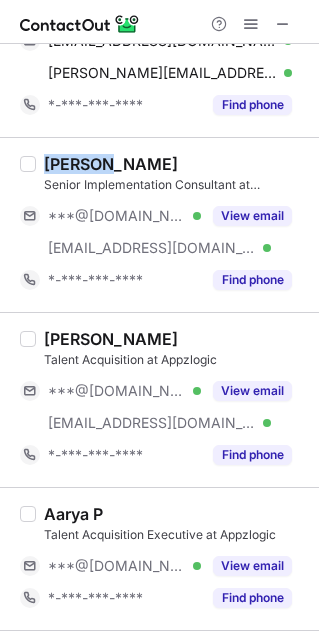 drag, startPoint x: 103, startPoint y: 165, endPoint x: 43, endPoint y: 169, distance: 60.133186 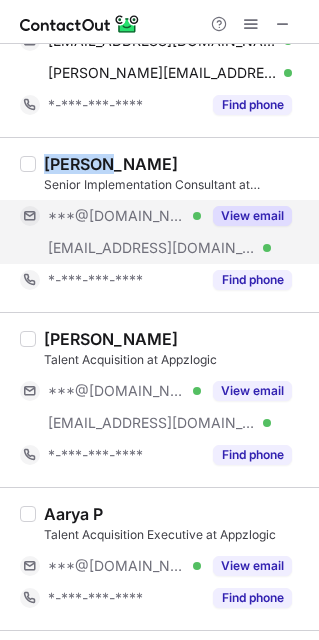 click on "View email" at bounding box center (252, 216) 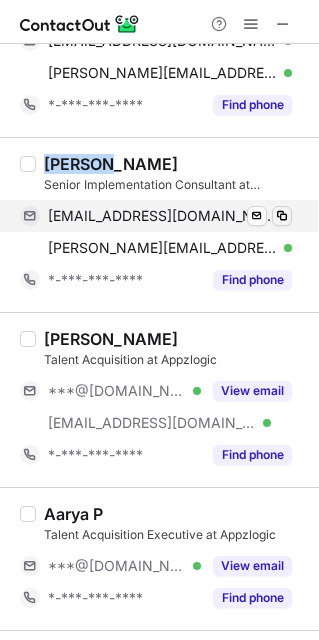 click at bounding box center (282, 216) 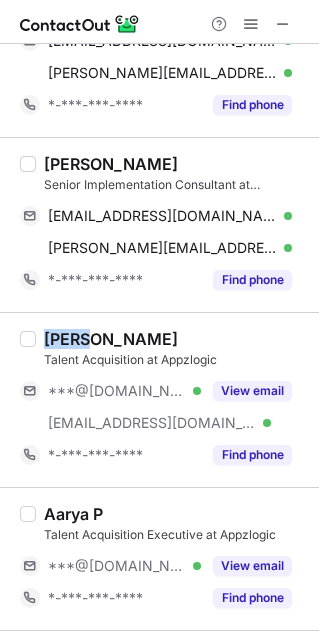 drag, startPoint x: 91, startPoint y: 342, endPoint x: 46, endPoint y: 342, distance: 45 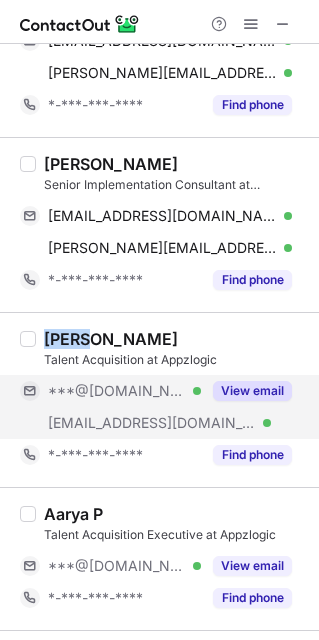 click on "View email" at bounding box center (252, 391) 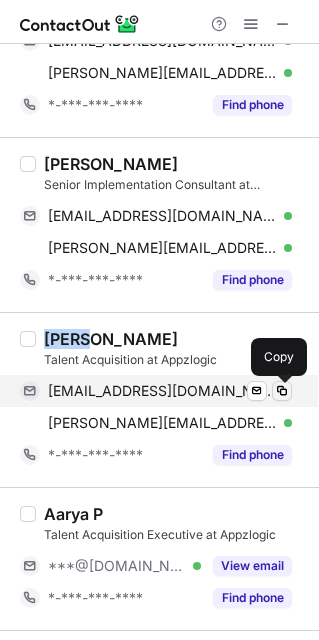 click at bounding box center [282, 391] 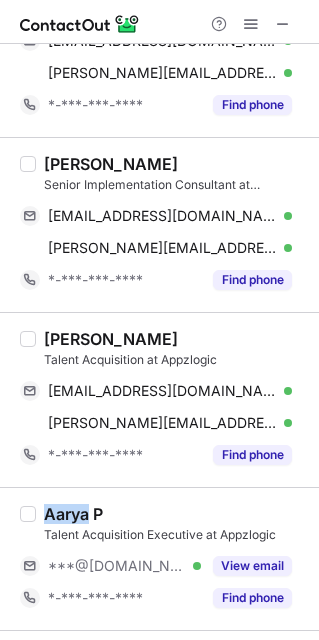 drag, startPoint x: 88, startPoint y: 518, endPoint x: 45, endPoint y: 514, distance: 43.185646 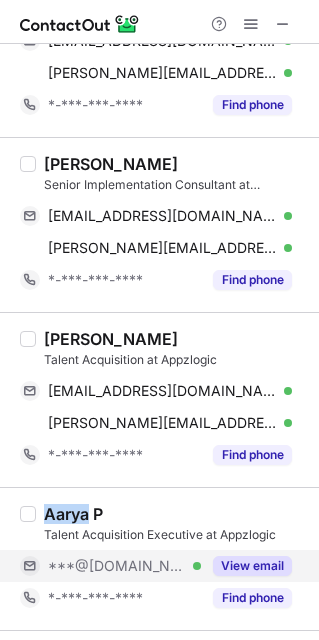 click on "View email" at bounding box center (252, 566) 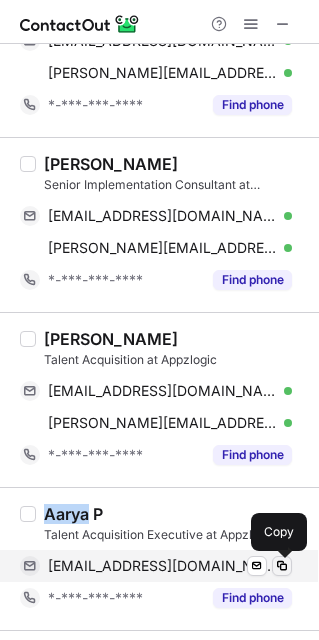 click at bounding box center (282, 566) 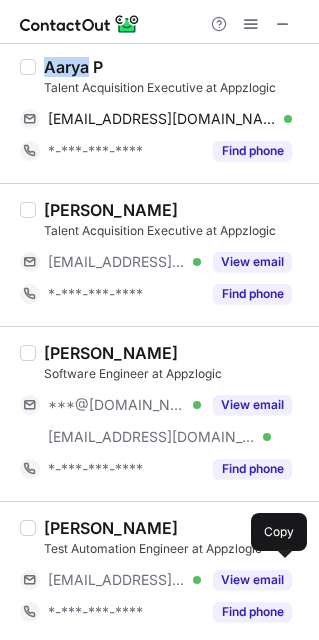 scroll, scrollTop: 1084, scrollLeft: 0, axis: vertical 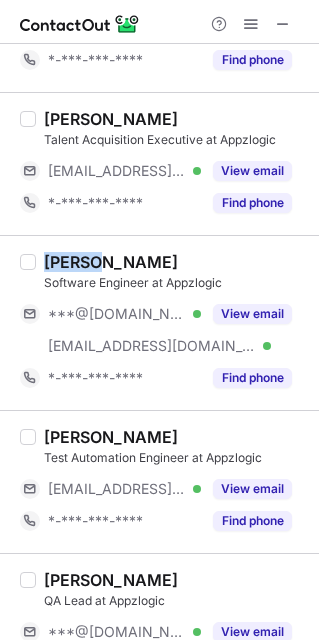 drag, startPoint x: 90, startPoint y: 255, endPoint x: 46, endPoint y: 259, distance: 44.181442 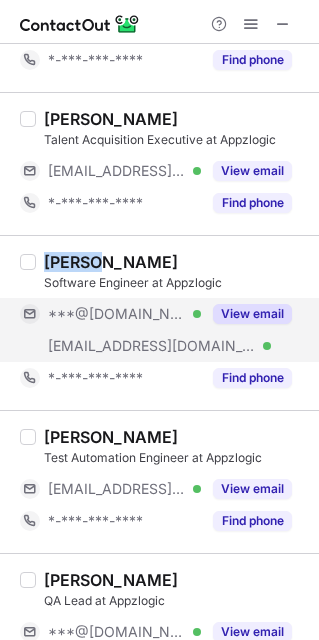 click on "View email" at bounding box center (252, 314) 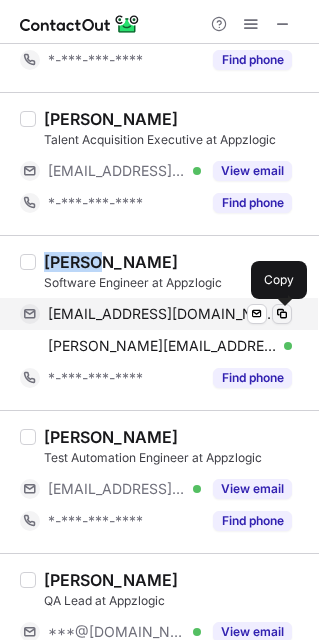 click at bounding box center (282, 314) 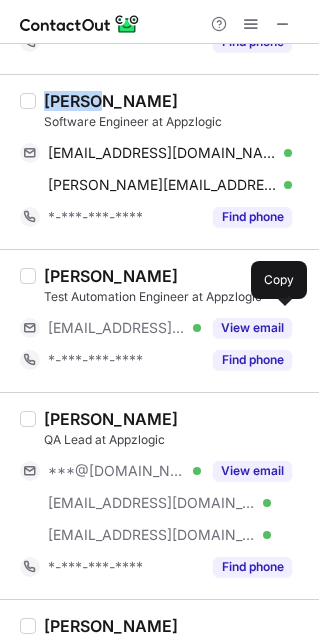 scroll, scrollTop: 1282, scrollLeft: 0, axis: vertical 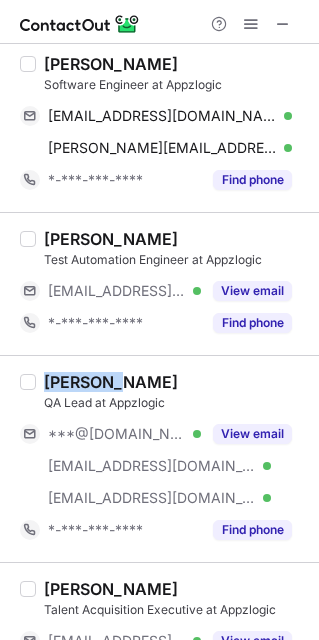 drag, startPoint x: 112, startPoint y: 384, endPoint x: 46, endPoint y: 385, distance: 66.007576 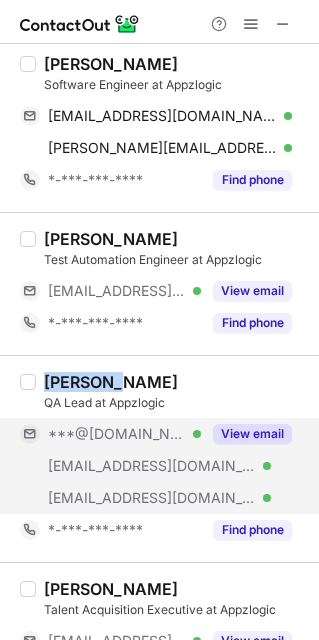 click on "View email" at bounding box center (252, 434) 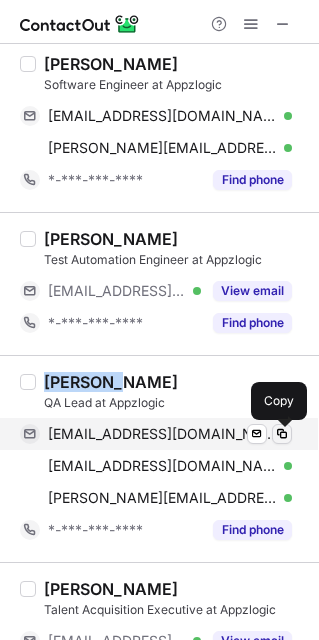 click at bounding box center [282, 434] 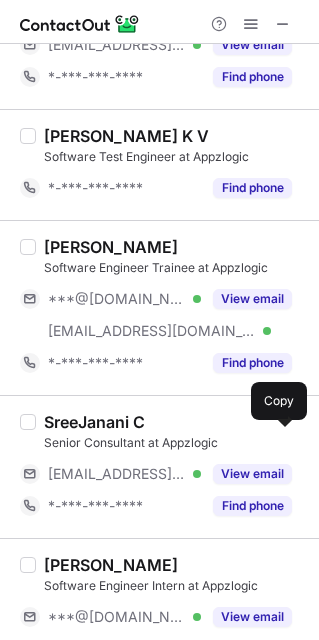 scroll, scrollTop: 1924, scrollLeft: 0, axis: vertical 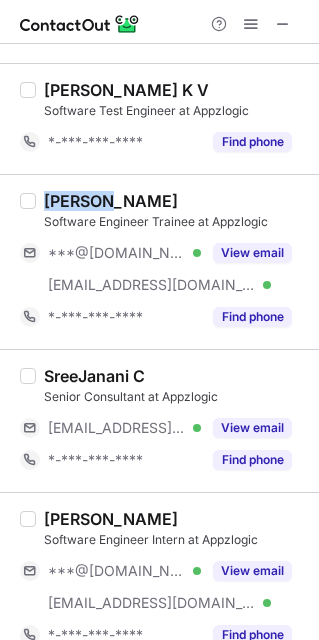 drag, startPoint x: 118, startPoint y: 206, endPoint x: 48, endPoint y: 207, distance: 70.00714 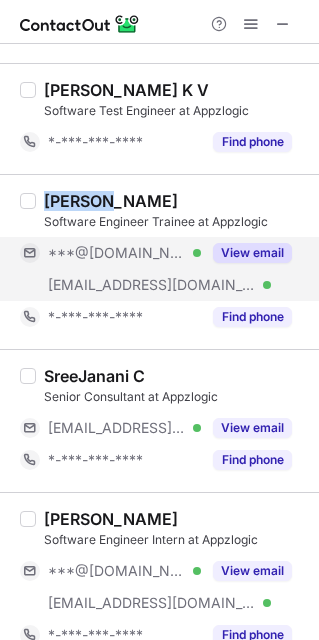 click on "View email" at bounding box center [252, 253] 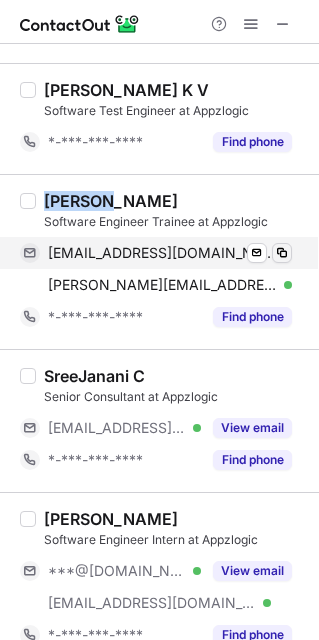 click at bounding box center (282, 253) 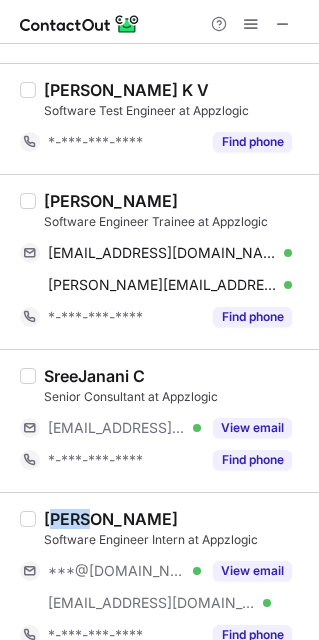 drag, startPoint x: 91, startPoint y: 521, endPoint x: 51, endPoint y: 522, distance: 40.012497 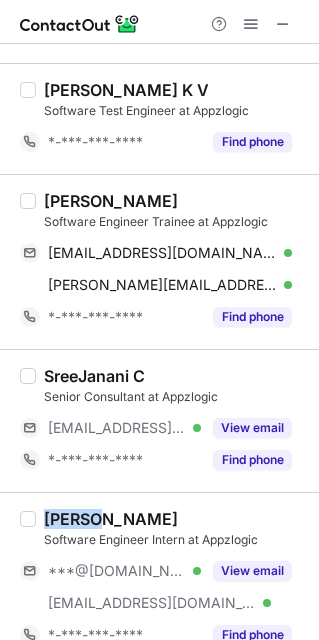 drag, startPoint x: 43, startPoint y: 524, endPoint x: 94, endPoint y: 525, distance: 51.009804 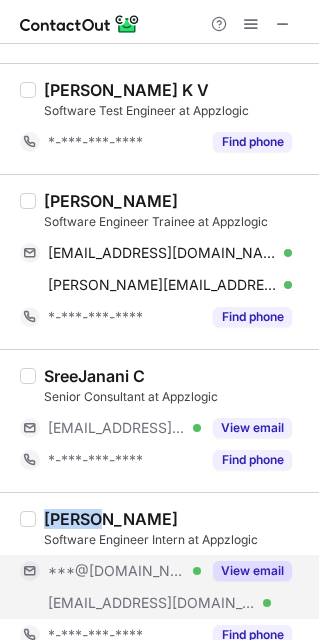 click on "View email" at bounding box center (252, 571) 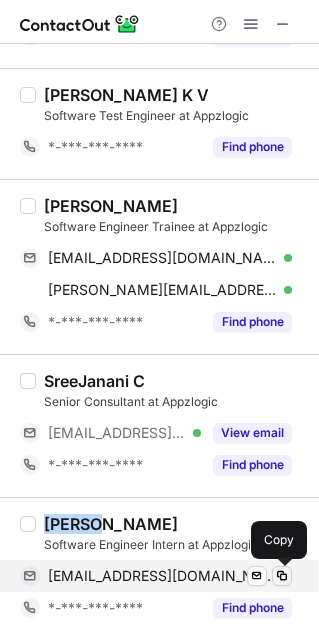 click at bounding box center [282, 576] 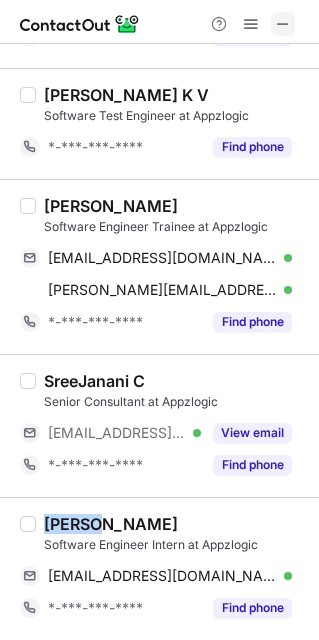 click at bounding box center (283, 24) 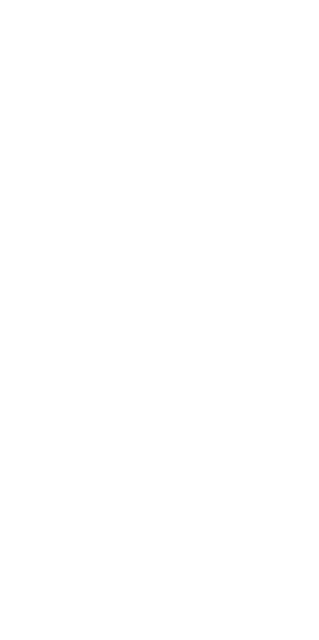 scroll, scrollTop: 0, scrollLeft: 0, axis: both 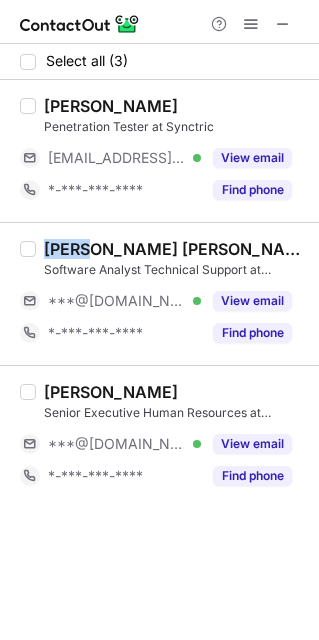 drag, startPoint x: 84, startPoint y: 246, endPoint x: 48, endPoint y: 246, distance: 36 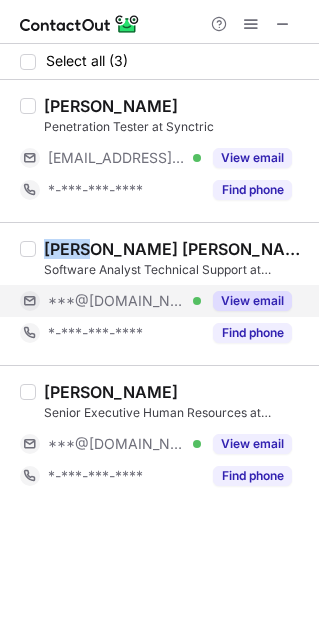 click on "View email" at bounding box center (252, 301) 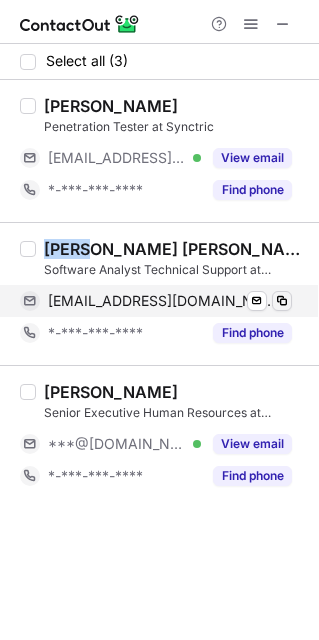 click at bounding box center [282, 301] 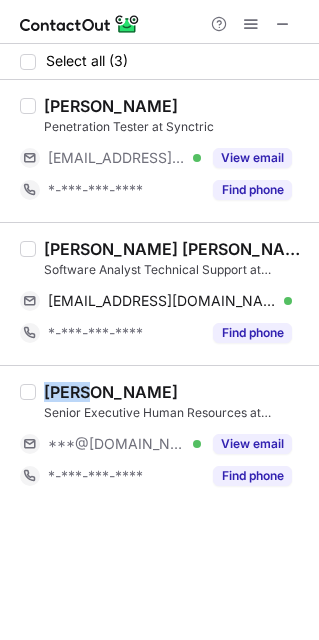drag, startPoint x: 88, startPoint y: 392, endPoint x: 46, endPoint y: 393, distance: 42.0119 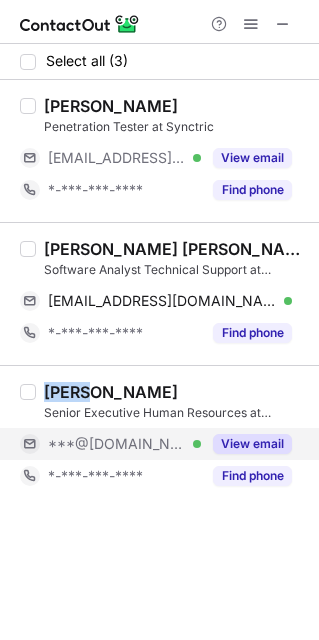 click on "View email" at bounding box center [252, 444] 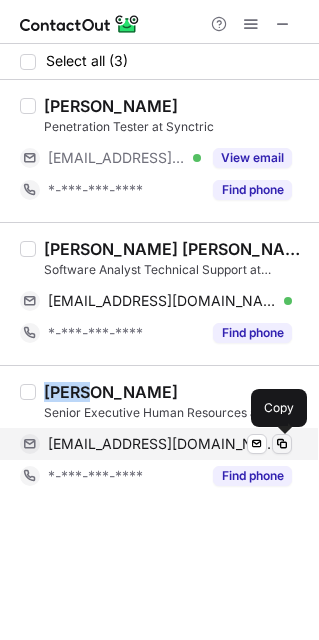 click at bounding box center (282, 444) 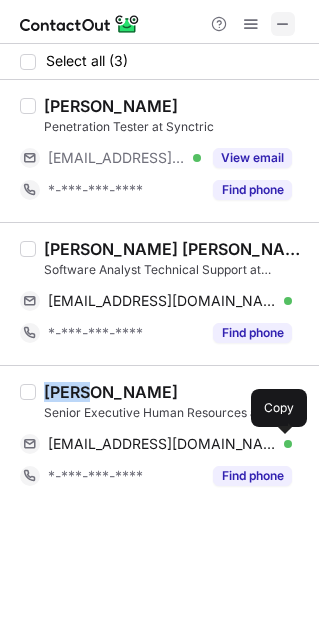 click at bounding box center [283, 24] 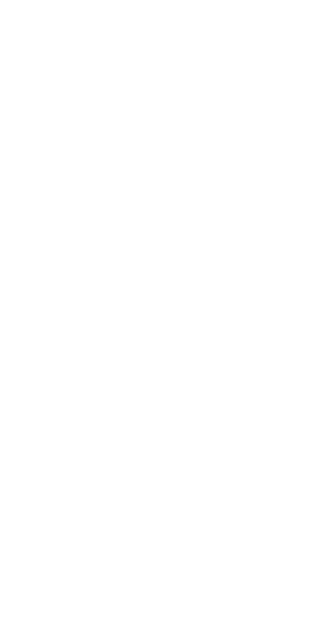 scroll, scrollTop: 0, scrollLeft: 0, axis: both 